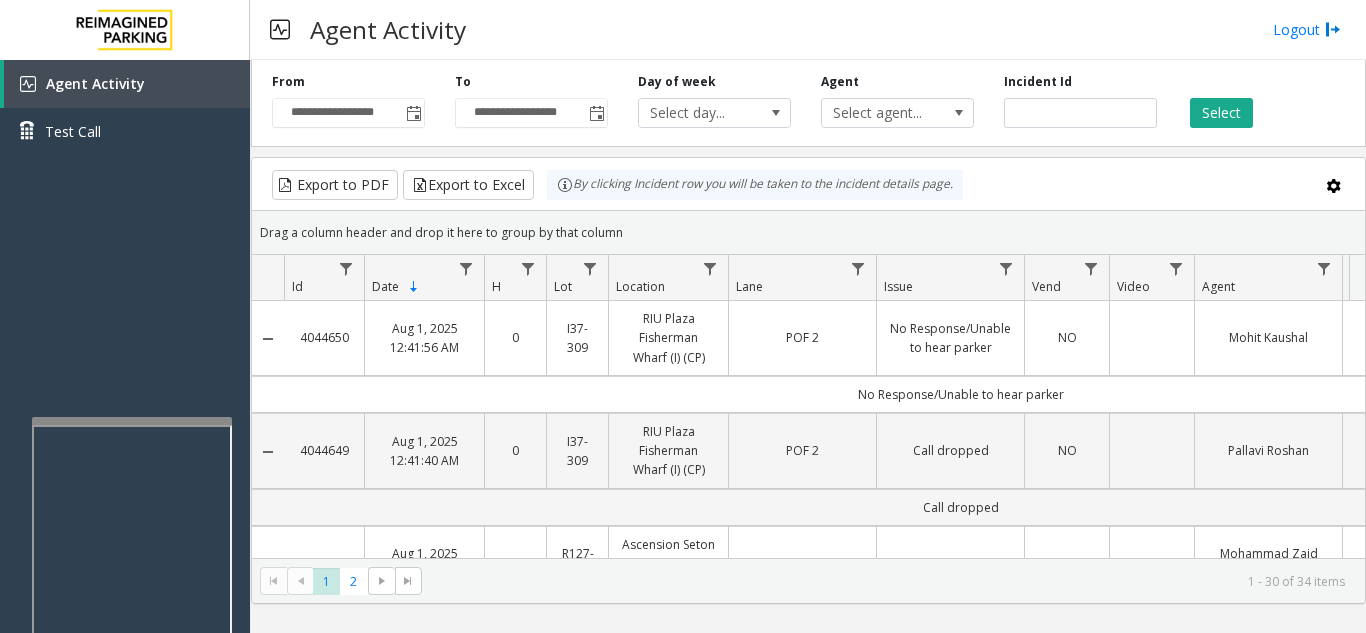 scroll, scrollTop: 0, scrollLeft: 0, axis: both 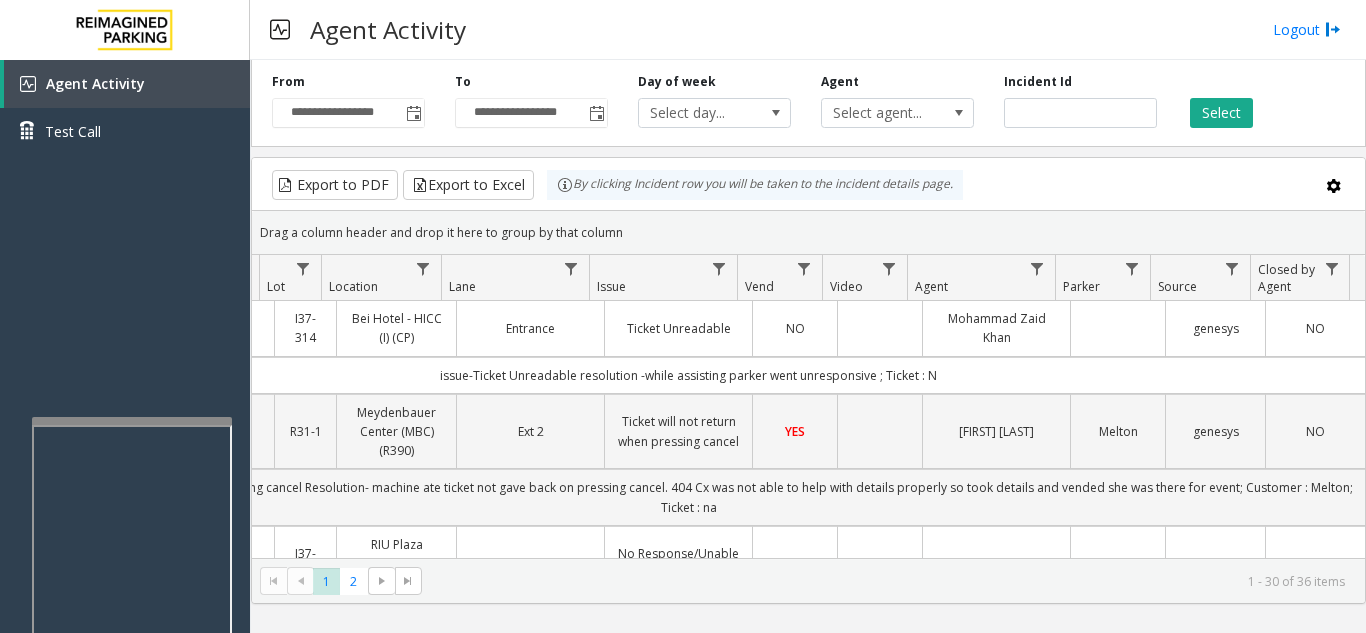 click on "1 - 30 of 36 items" 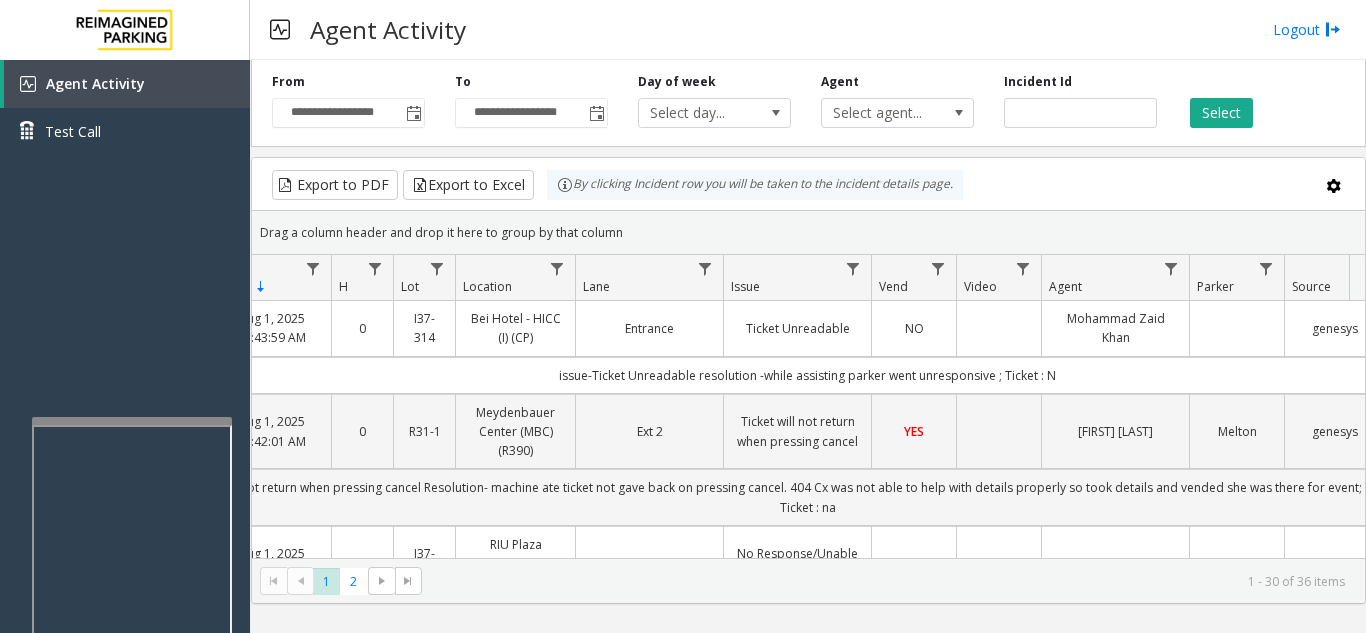 scroll 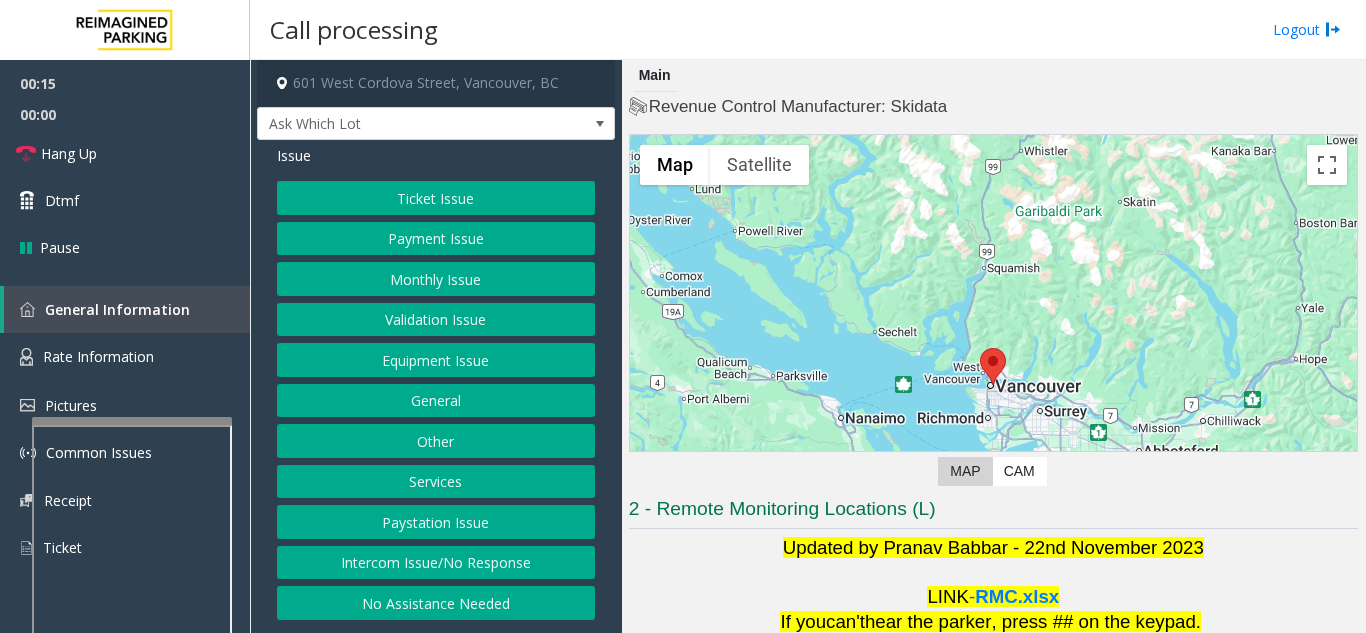 click on "Intercom Issue/No Response" 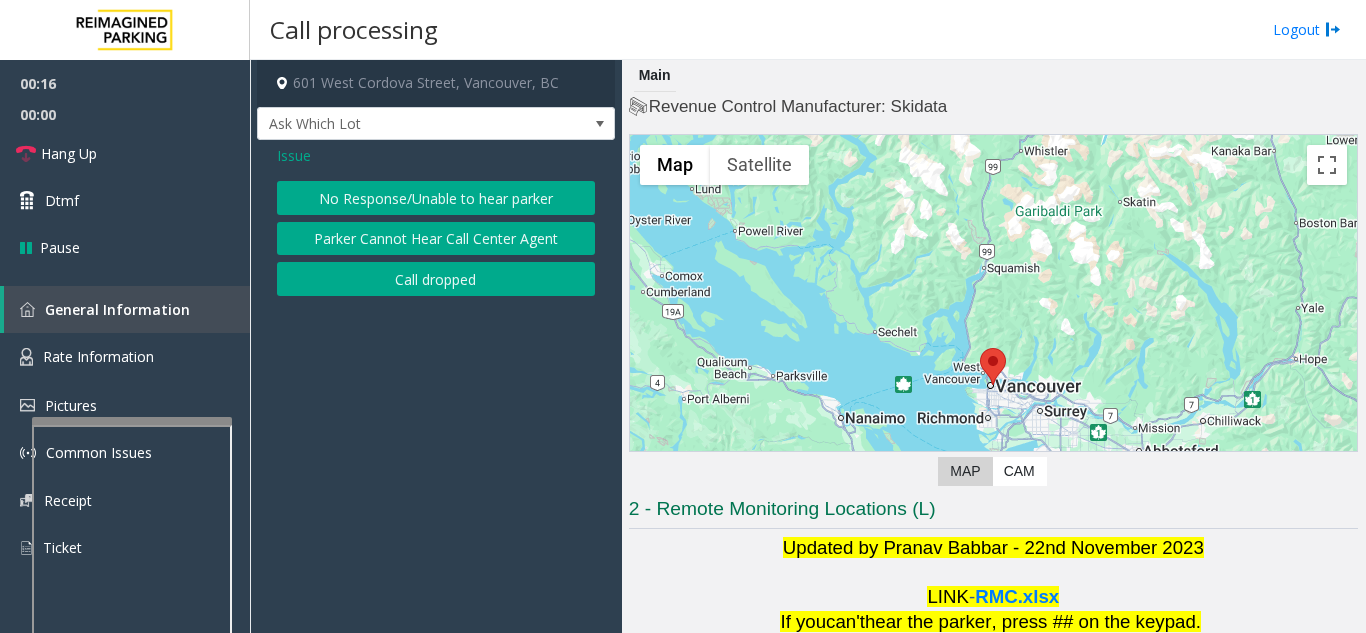 click on "No Response/Unable to hear parker" 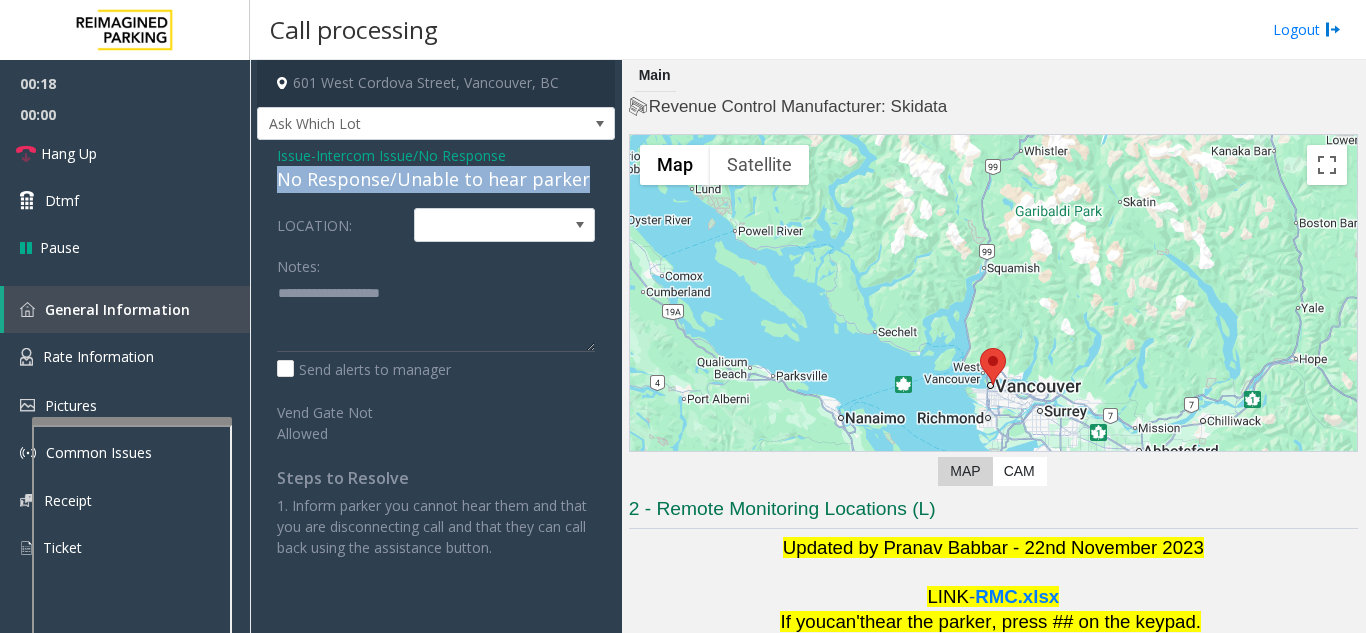 drag, startPoint x: 272, startPoint y: 181, endPoint x: 582, endPoint y: 178, distance: 310.01453 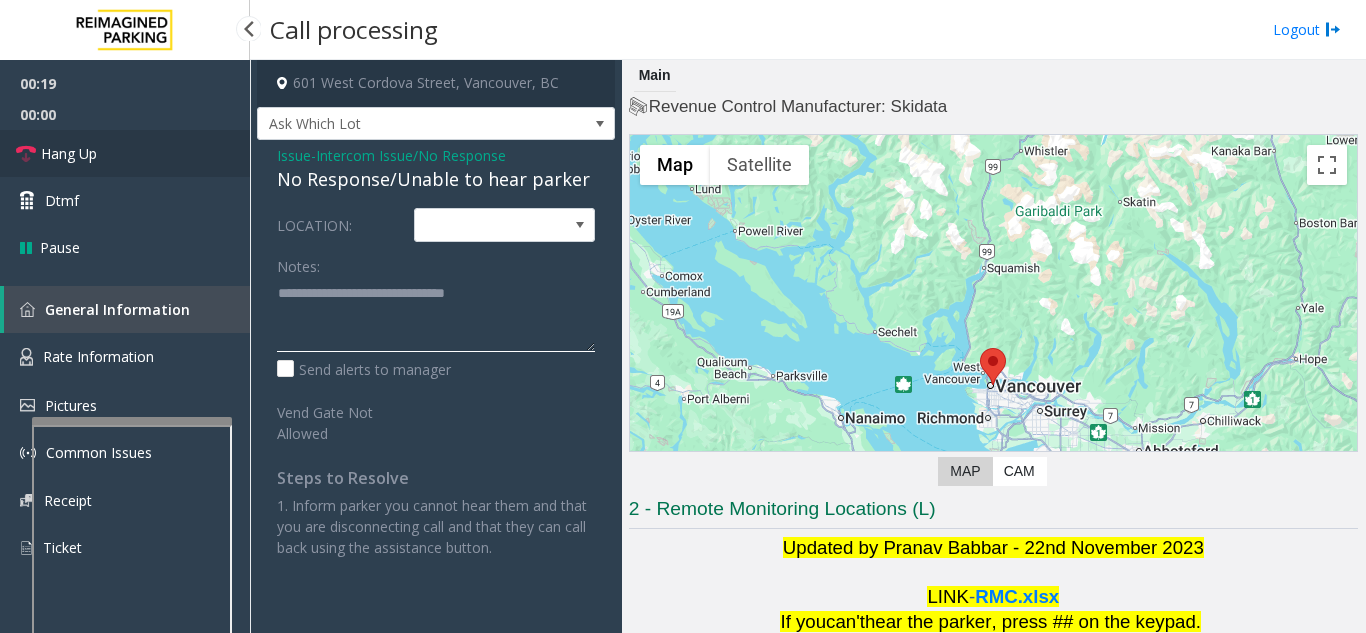 type on "**********" 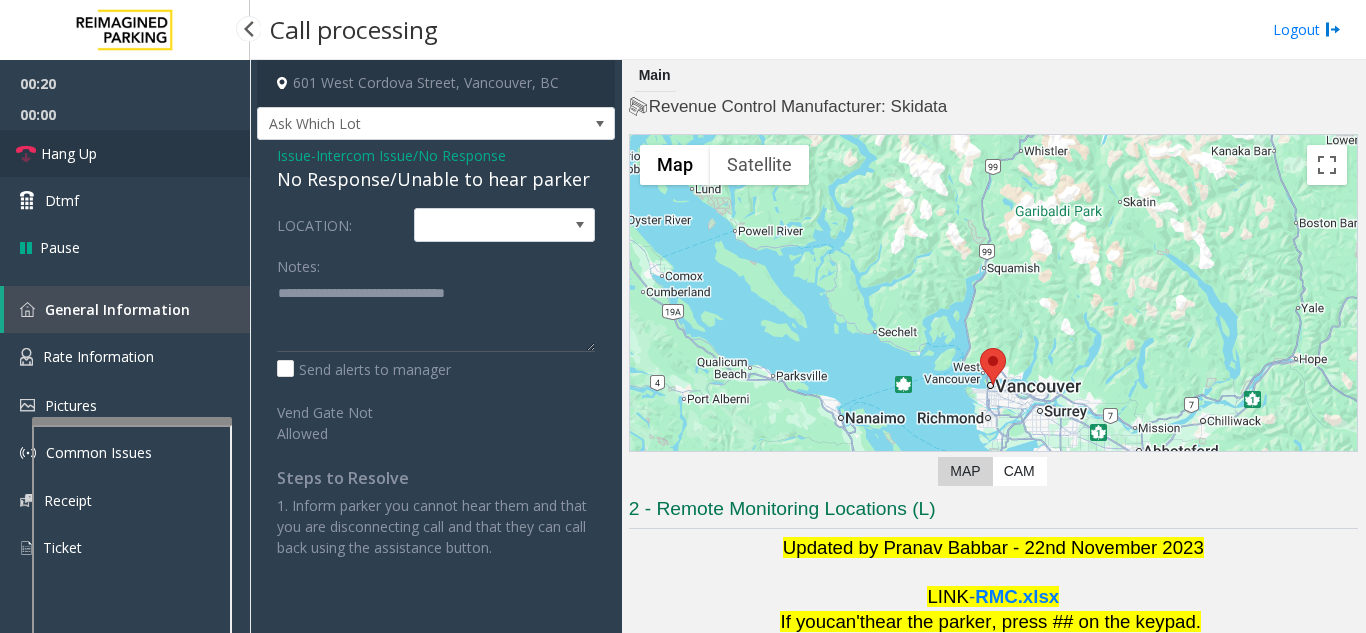 click on "Hang Up" at bounding box center [125, 153] 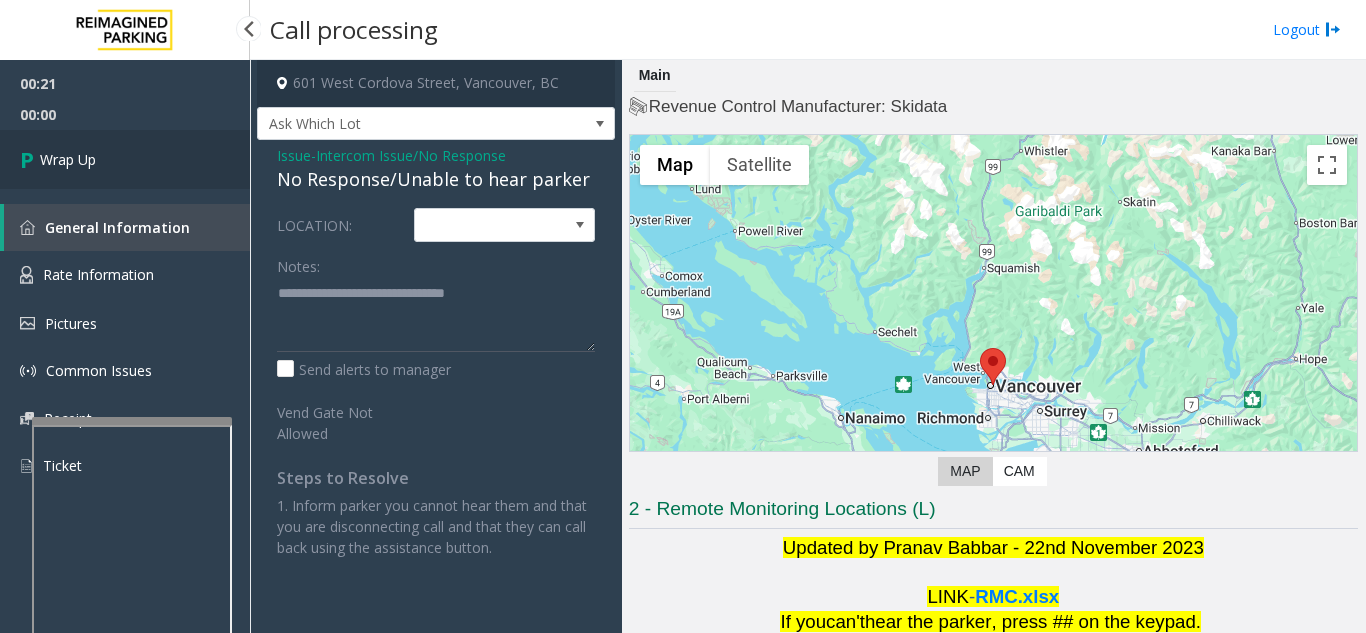 click on "Wrap Up" at bounding box center (125, 159) 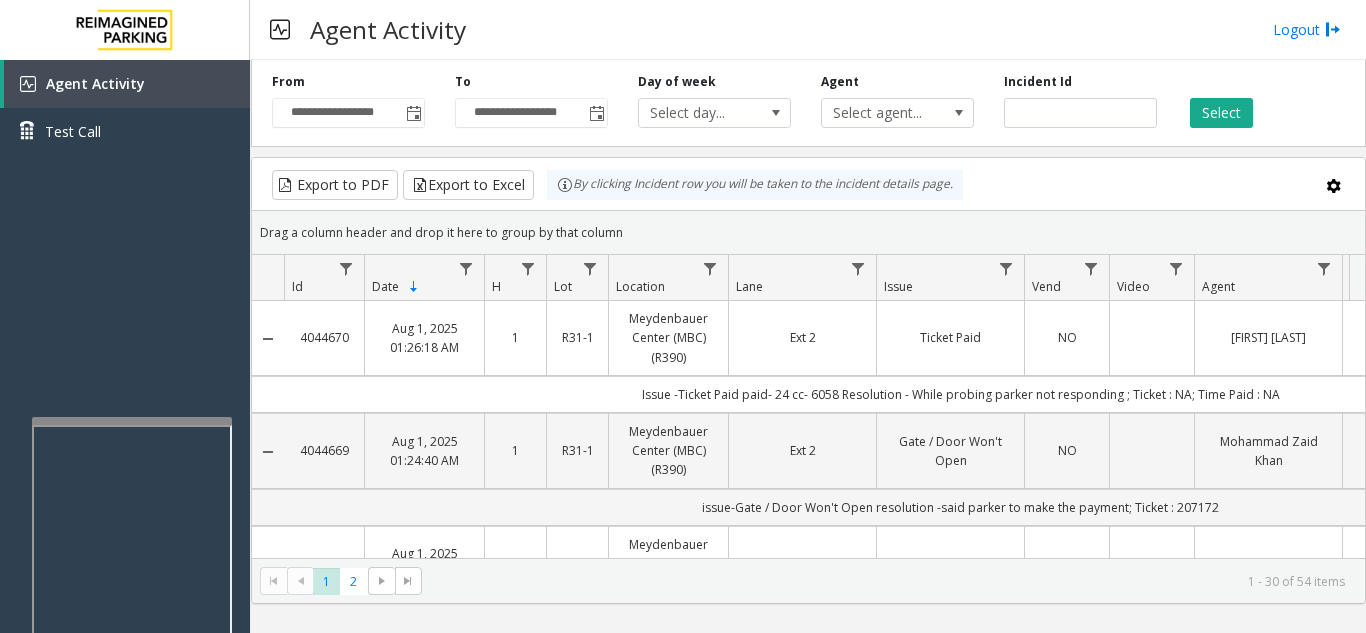 scroll, scrollTop: 0, scrollLeft: 0, axis: both 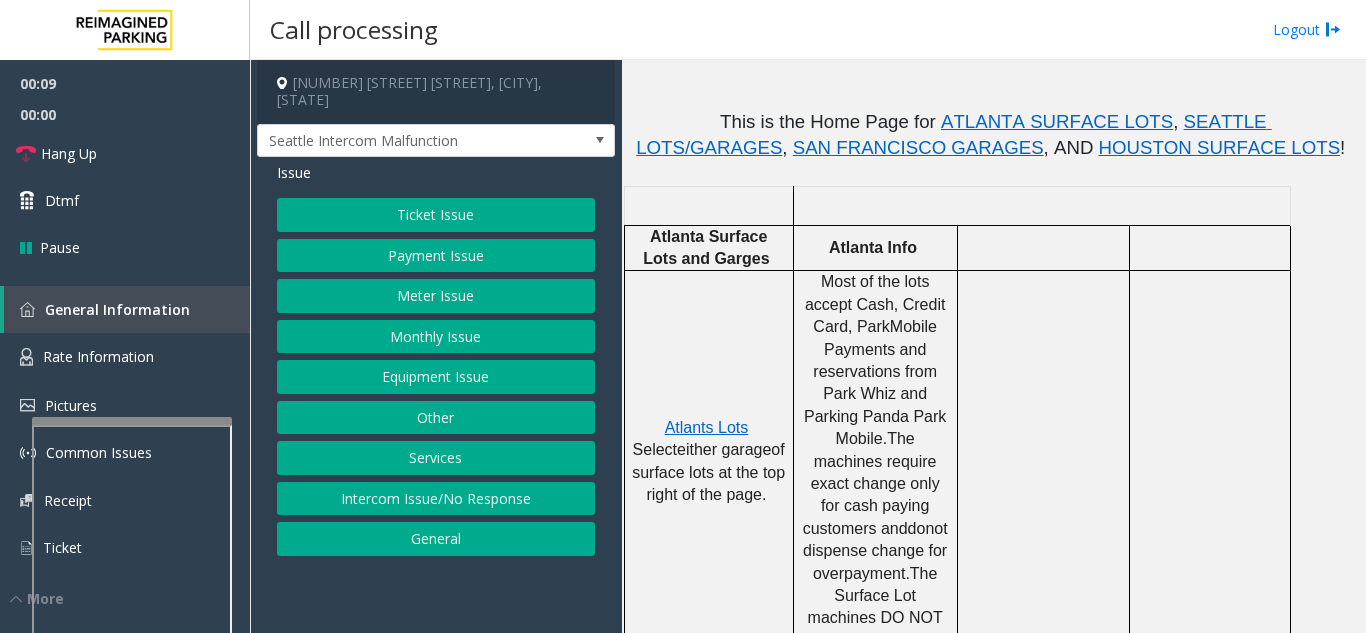 click on "Ticket Issue" 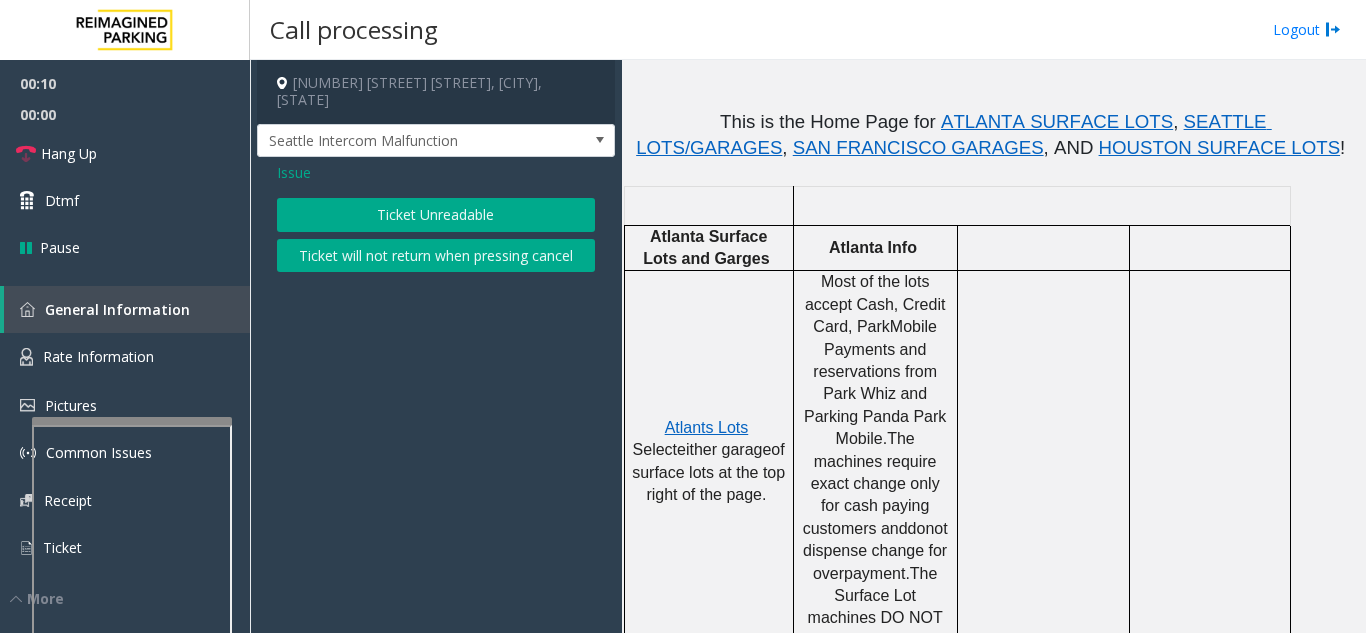 click on "Ticket Unreadable" 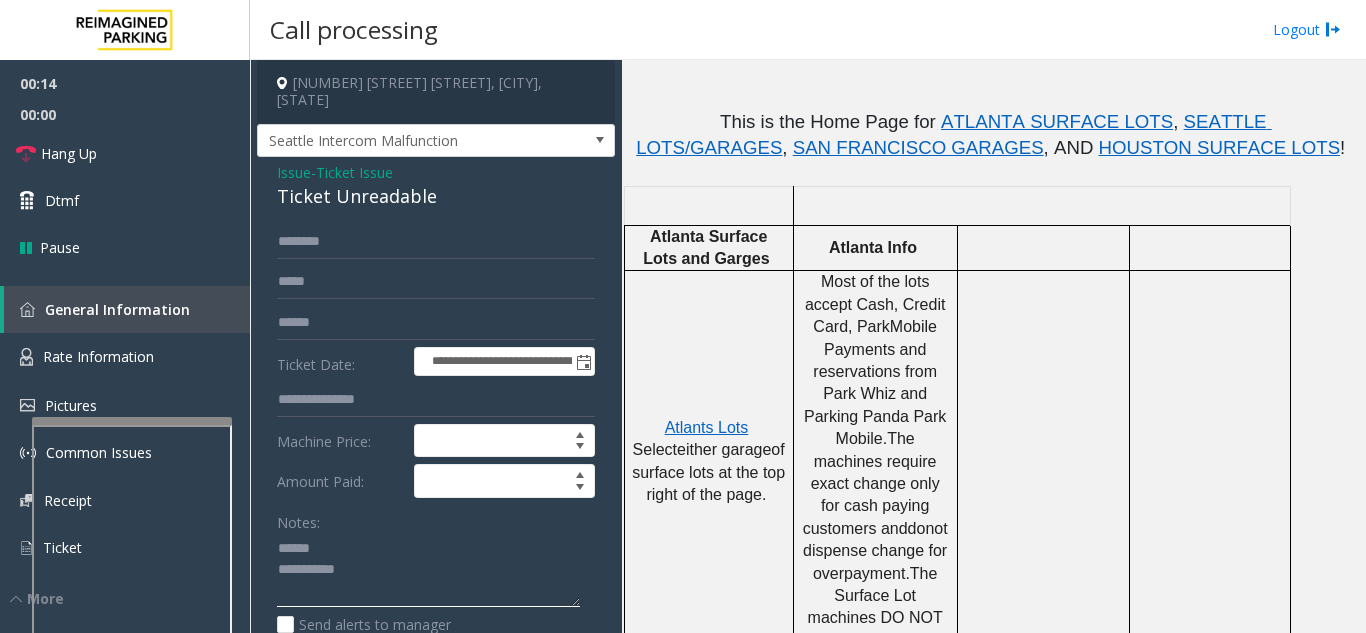 click 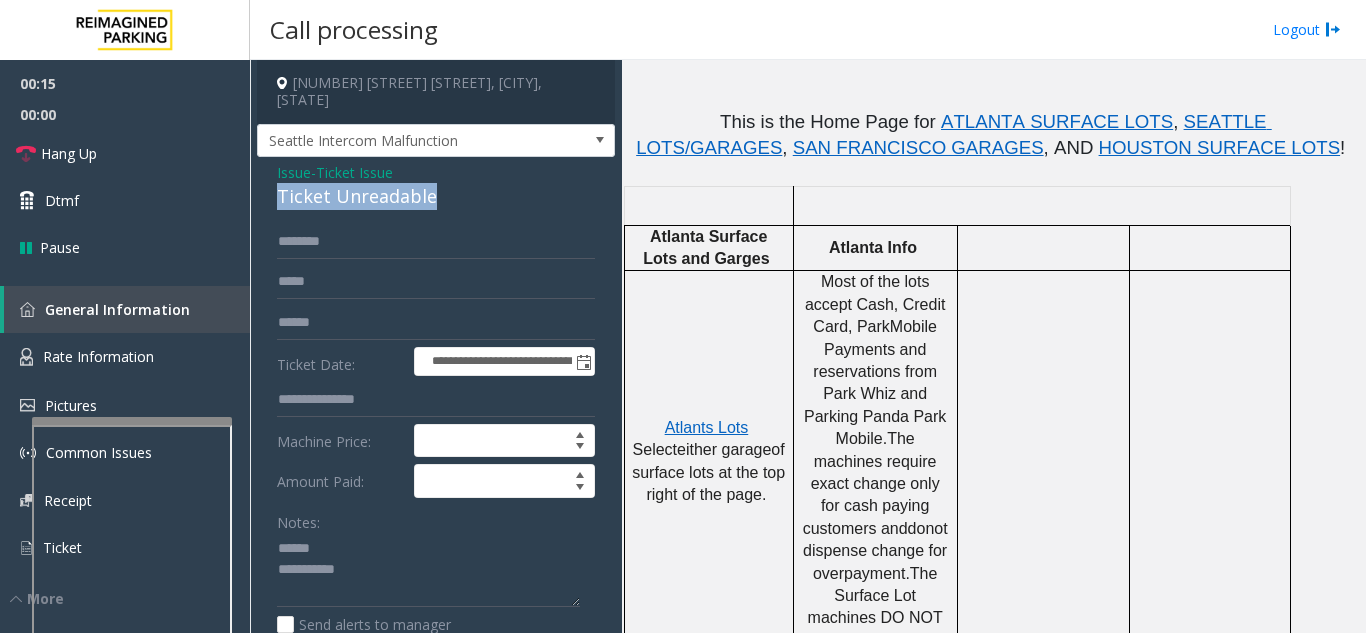 drag, startPoint x: 266, startPoint y: 192, endPoint x: 464, endPoint y: 208, distance: 198.64542 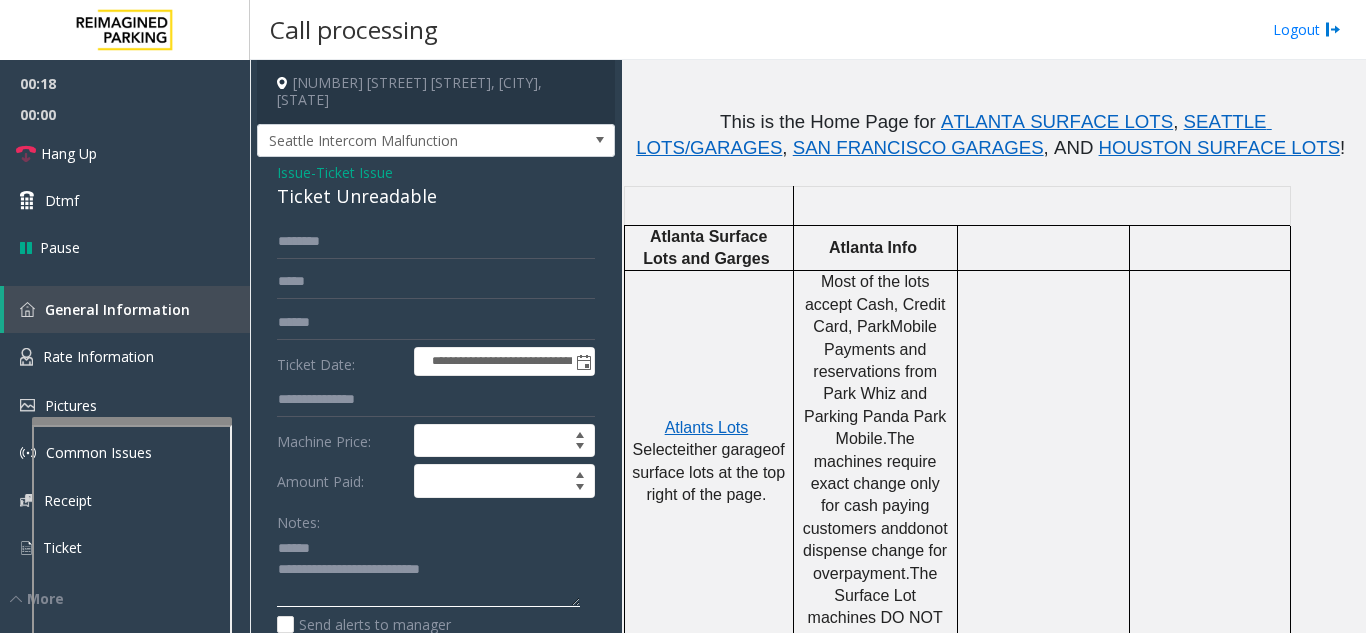 click 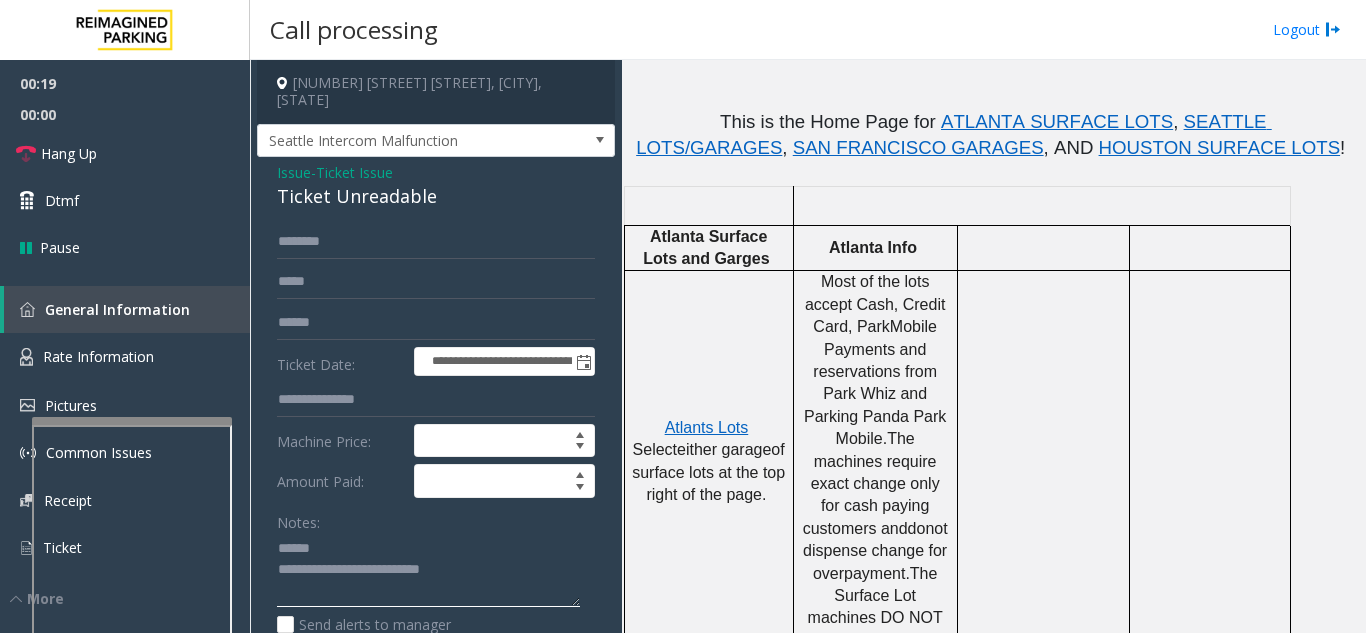 click 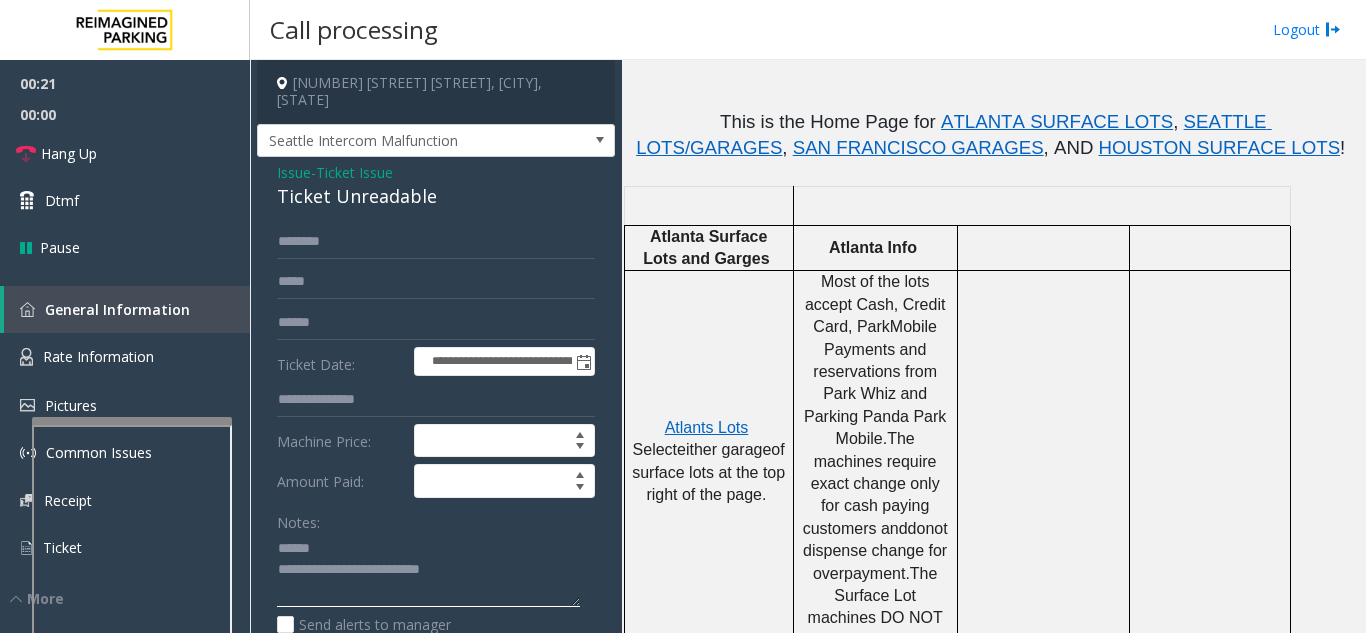 drag, startPoint x: 354, startPoint y: 572, endPoint x: 485, endPoint y: 578, distance: 131.13733 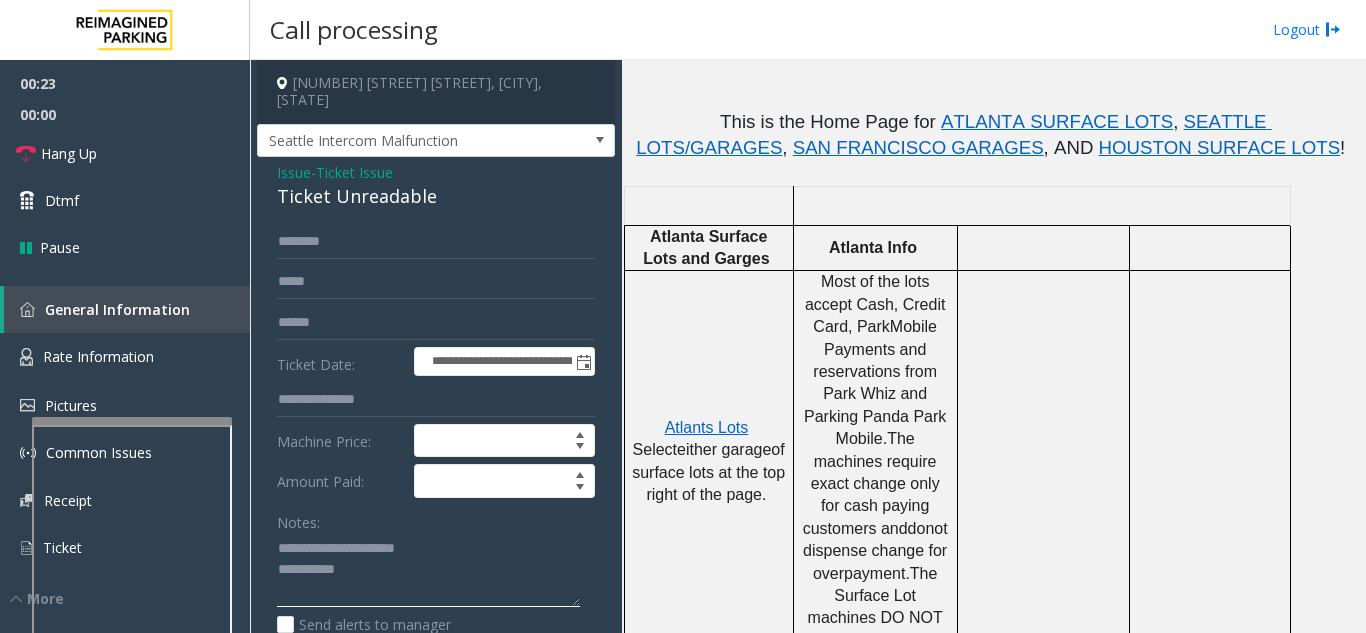 click 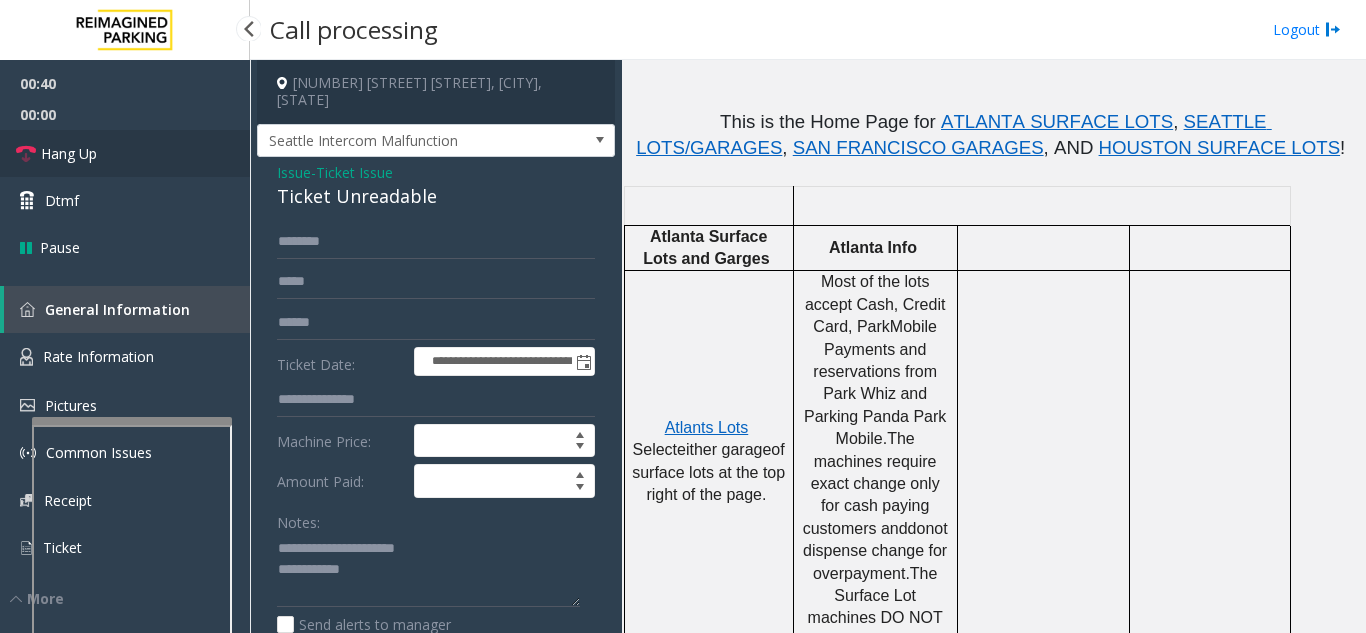click on "Hang Up" at bounding box center [125, 153] 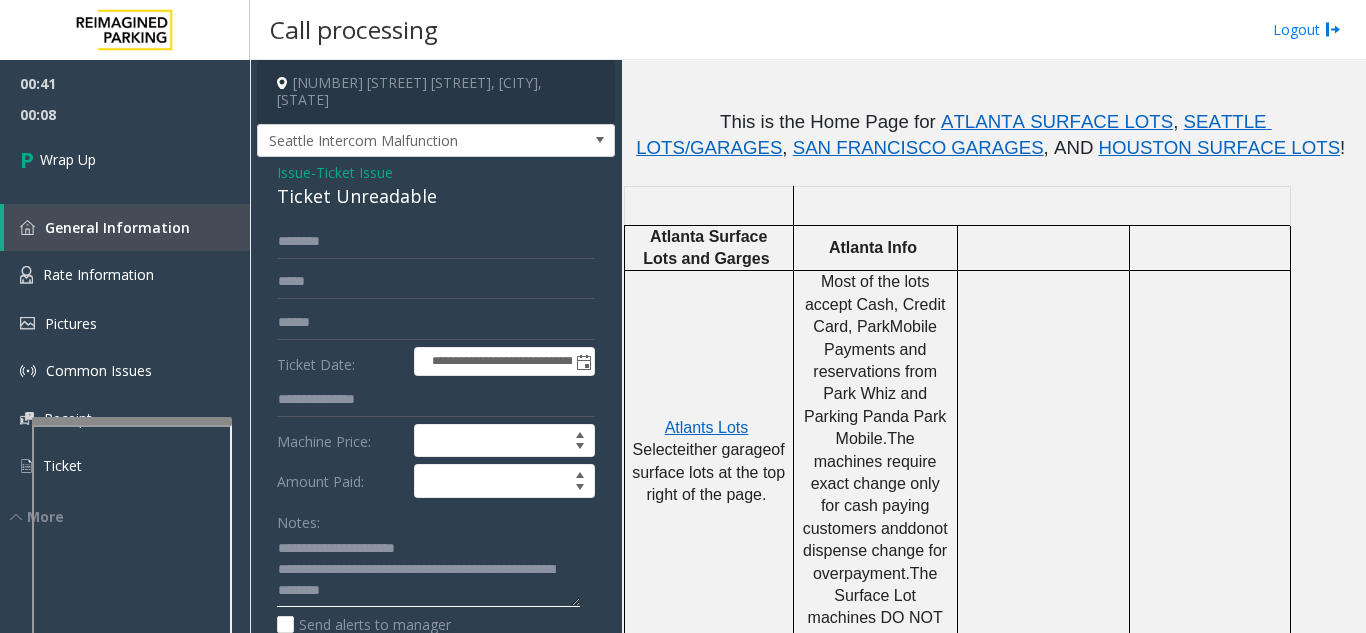 type on "**********" 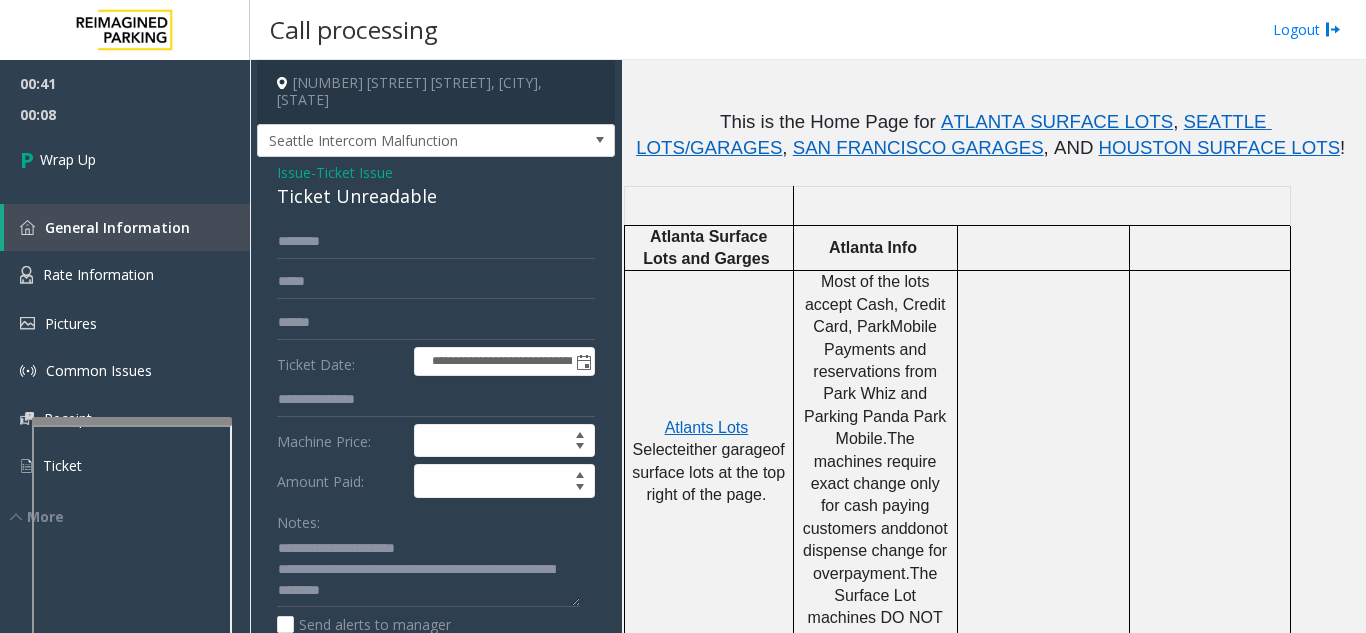 click on "Notes:" 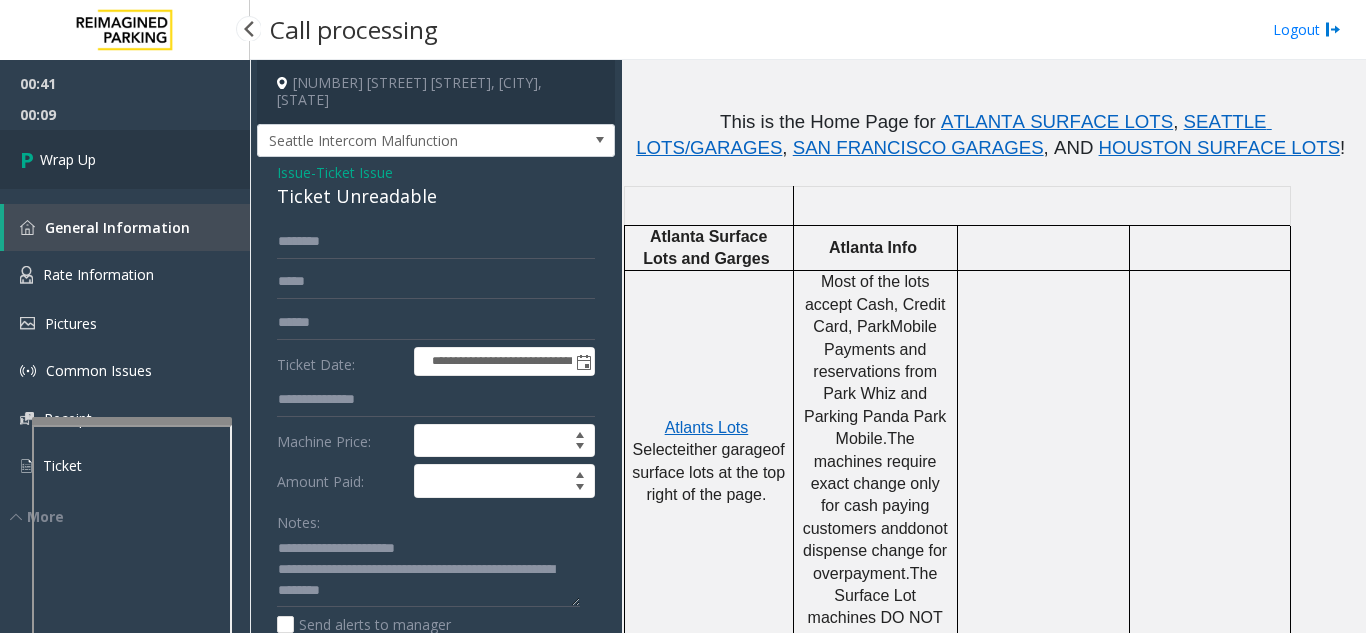 click on "Wrap Up" at bounding box center [125, 159] 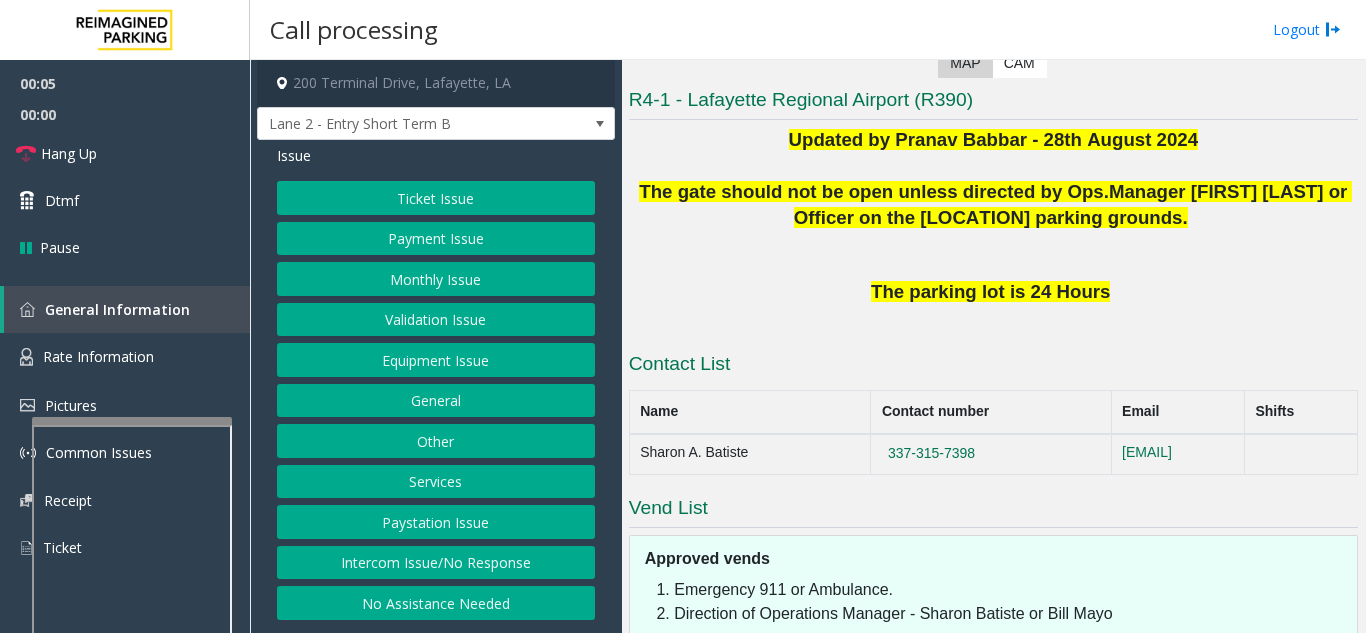 scroll, scrollTop: 400, scrollLeft: 0, axis: vertical 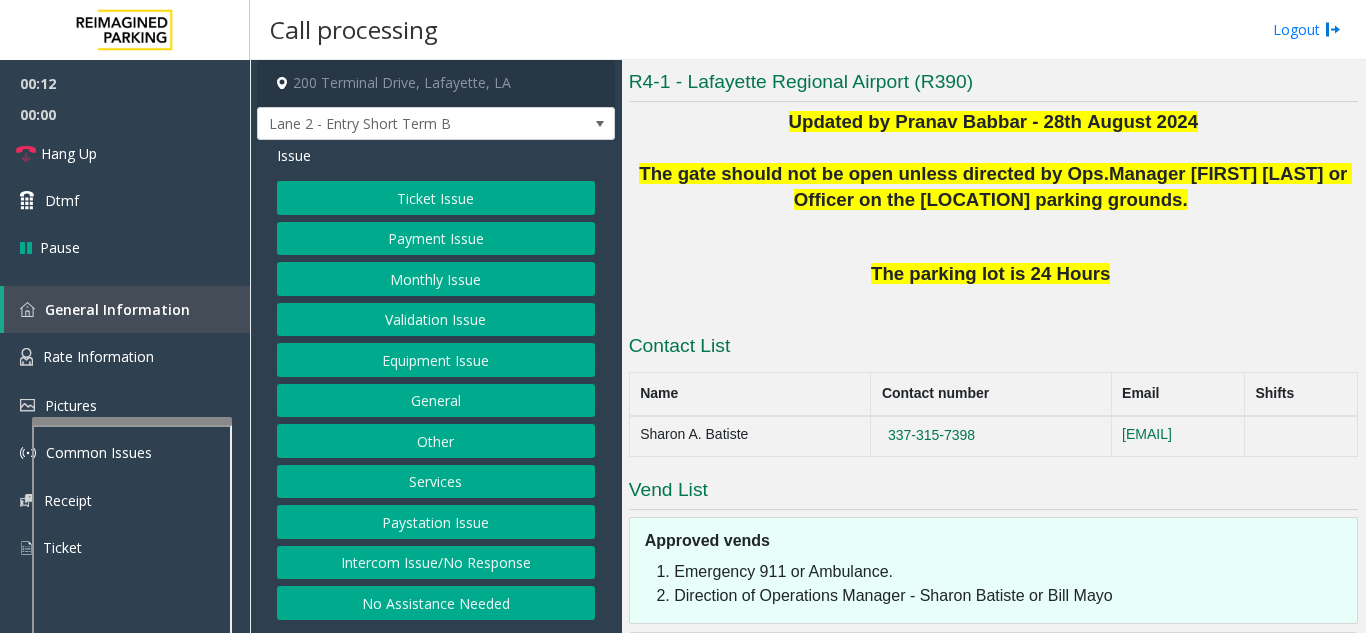 click on "Intercom Issue/No Response" 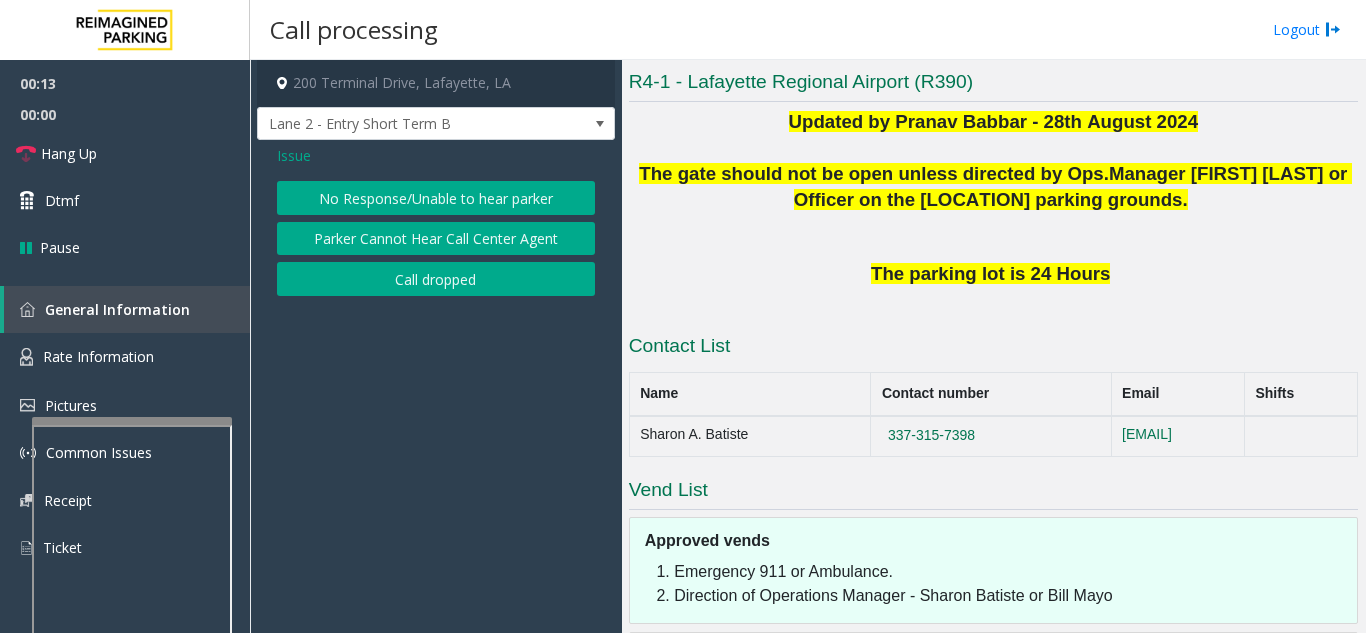 click on "No Response/Unable to hear parker" 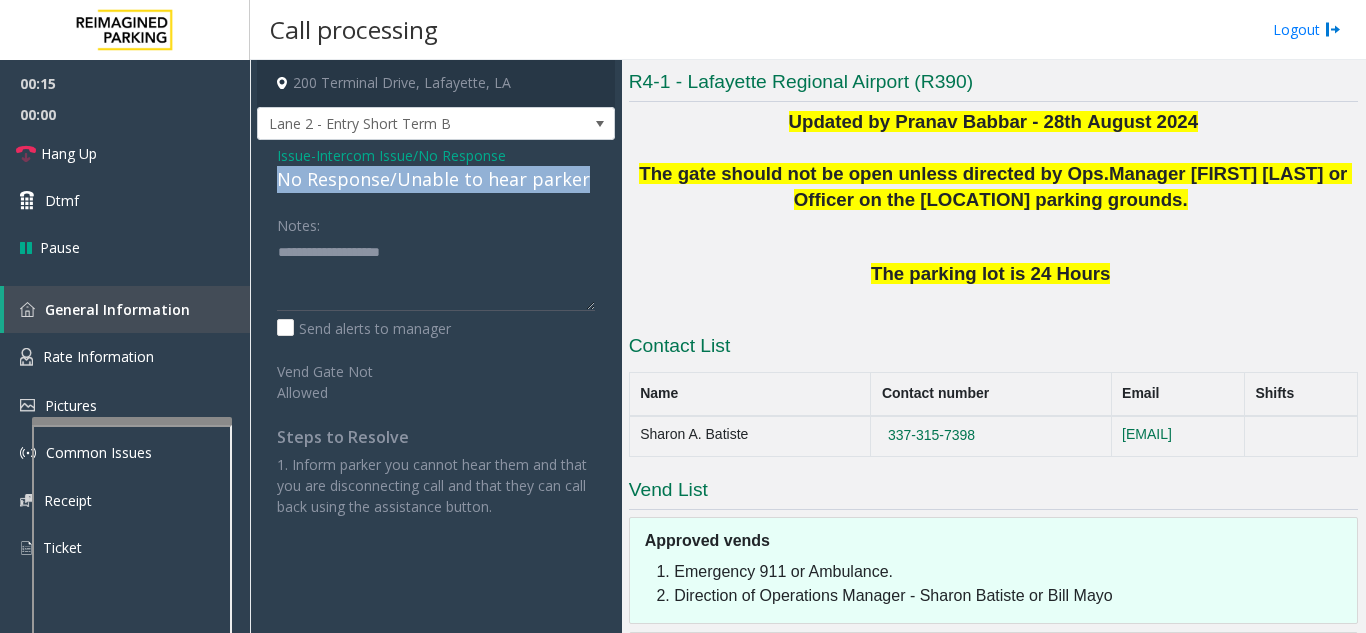 drag, startPoint x: 264, startPoint y: 177, endPoint x: 561, endPoint y: 182, distance: 297.04208 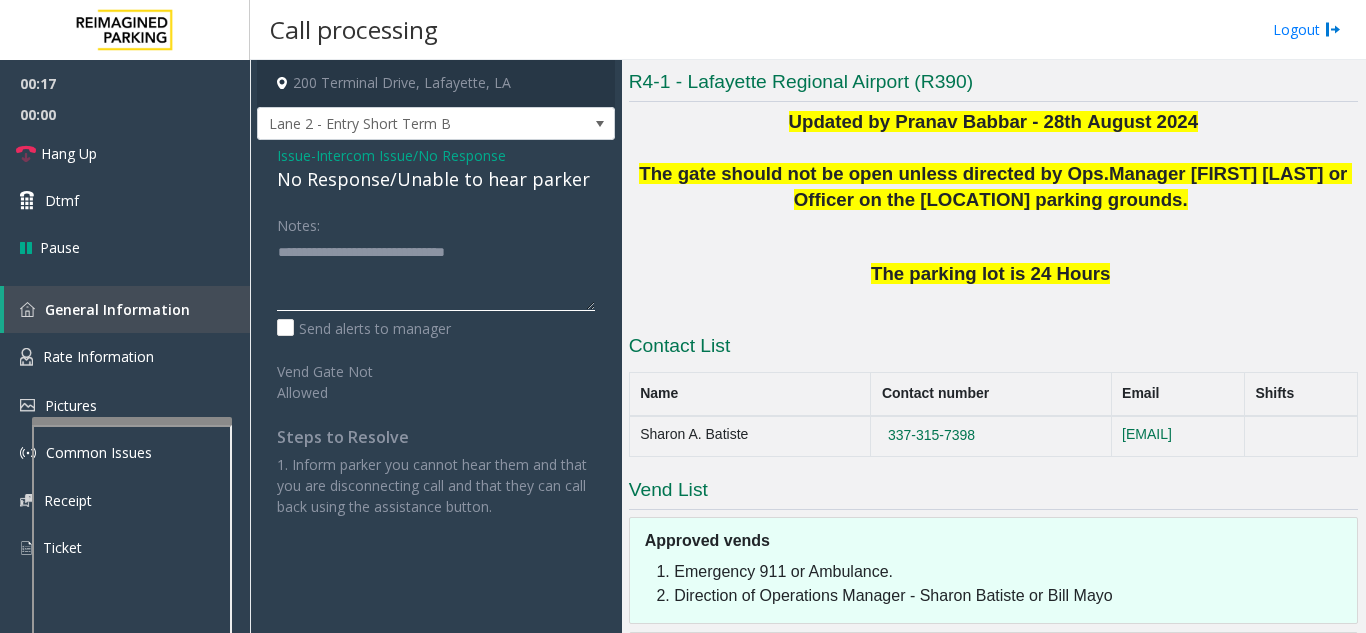 type on "**********" 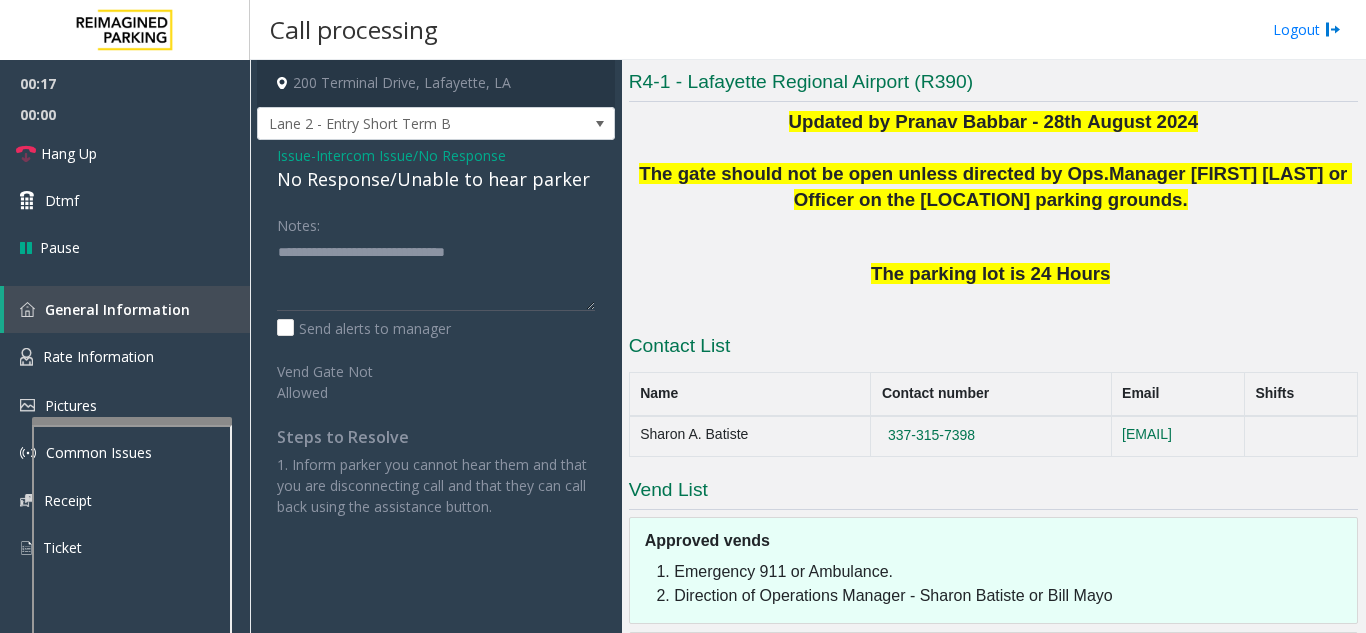 click on "Notes:" 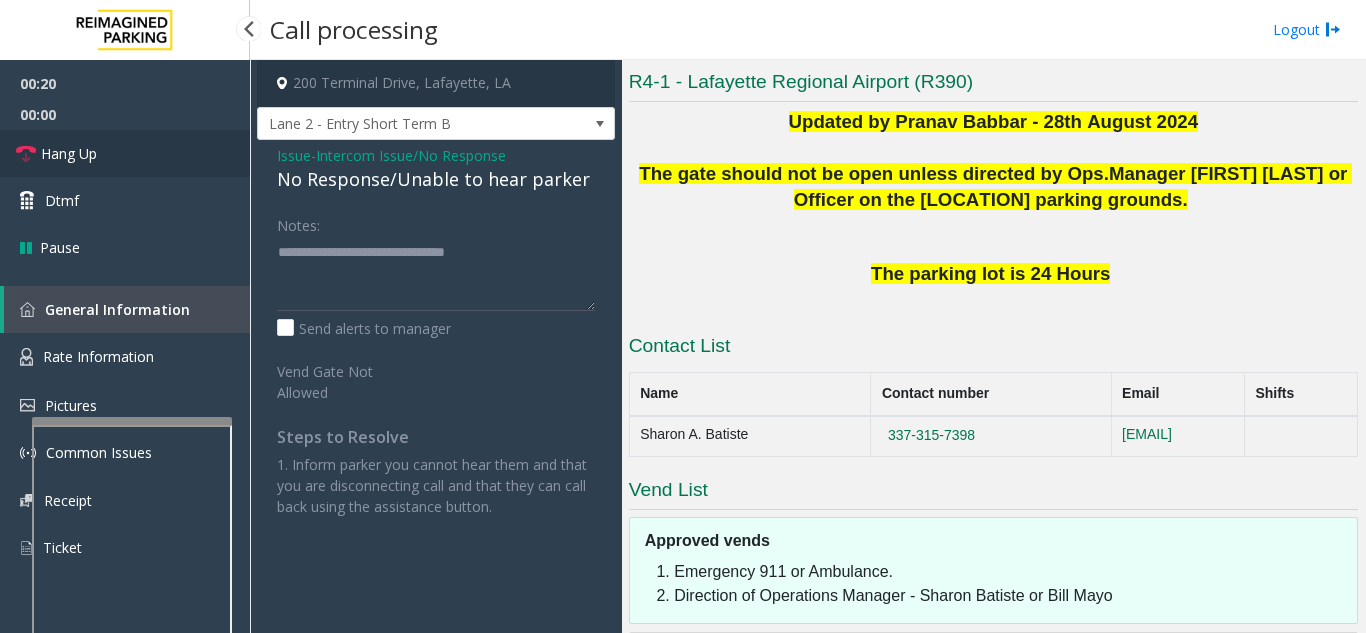 click on "Hang Up" at bounding box center (125, 153) 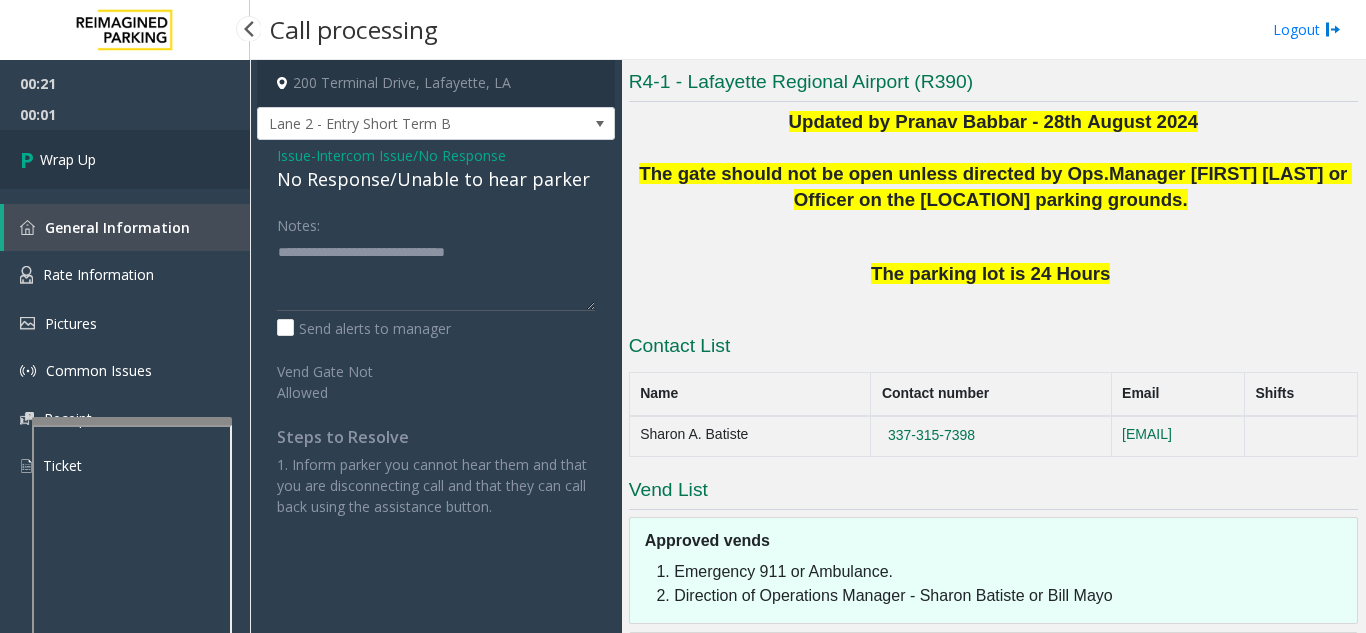 click on "Wrap Up" at bounding box center [125, 159] 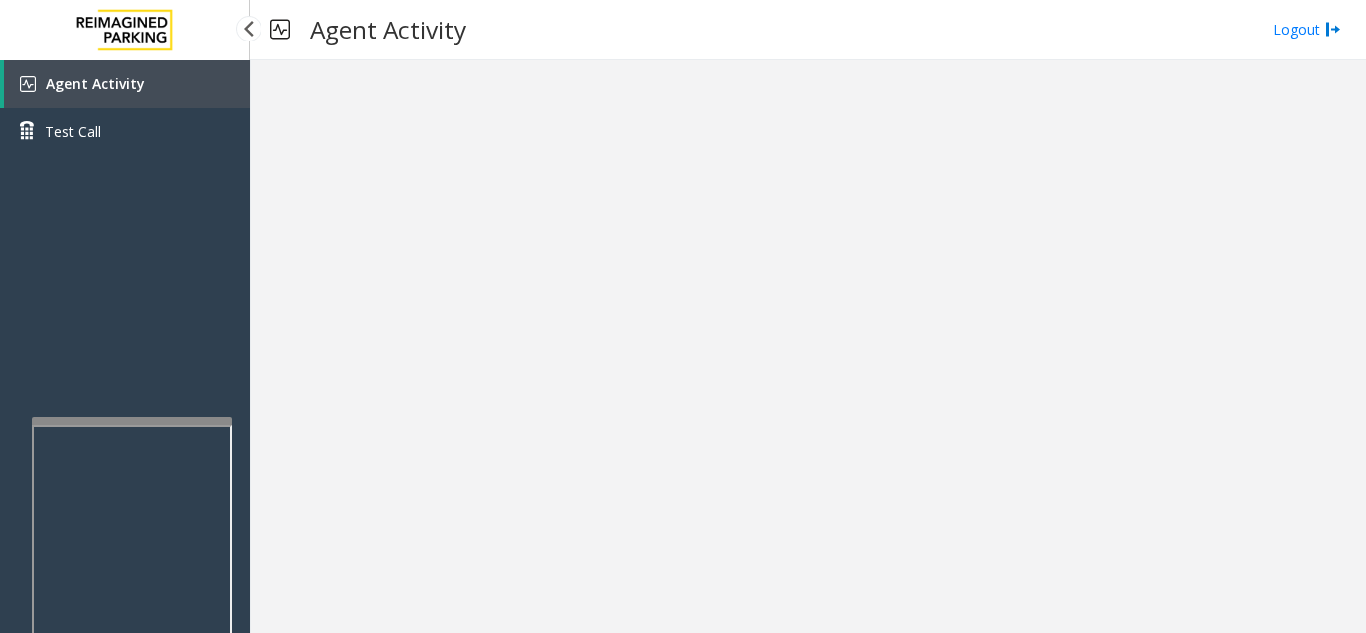 scroll, scrollTop: 0, scrollLeft: 0, axis: both 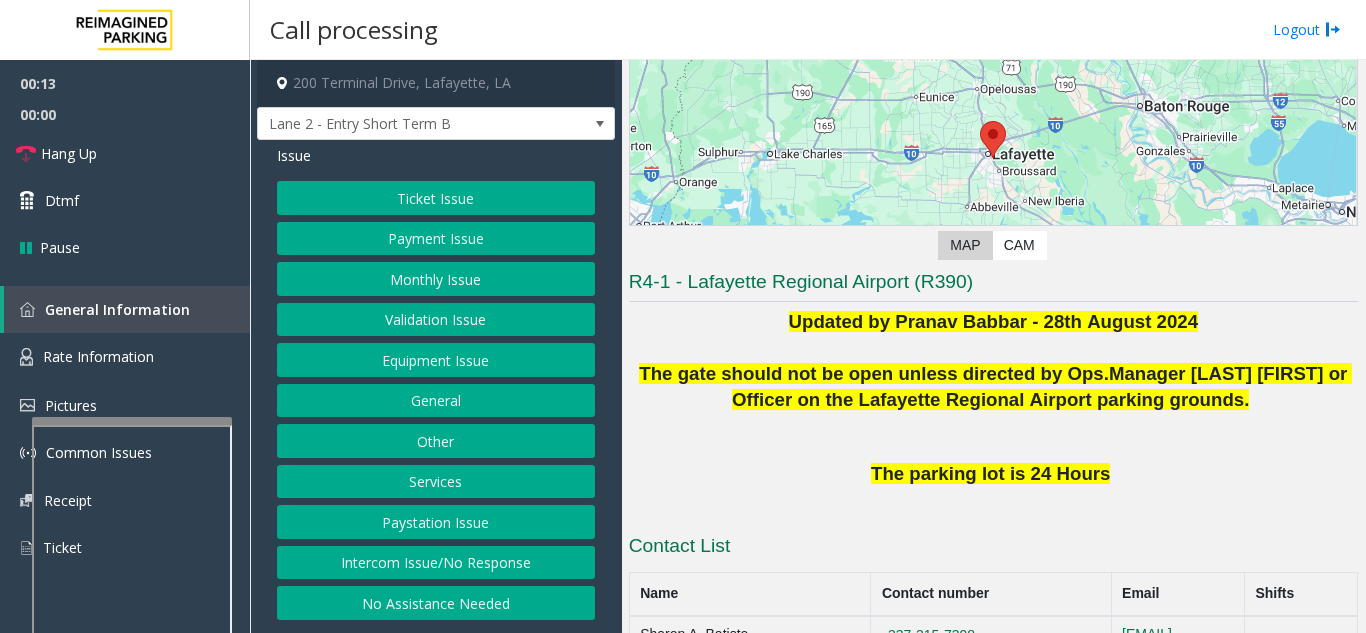 click on "Intercom Issue/No Response" 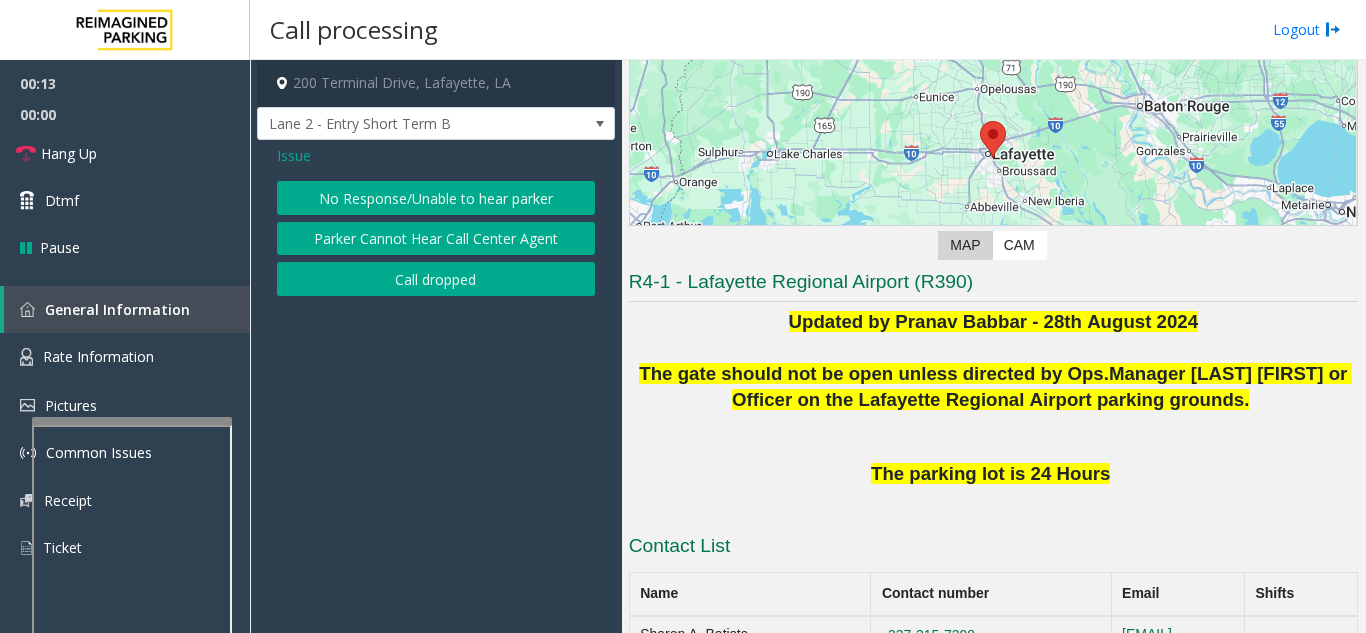 click on "No Response/Unable to hear parker" 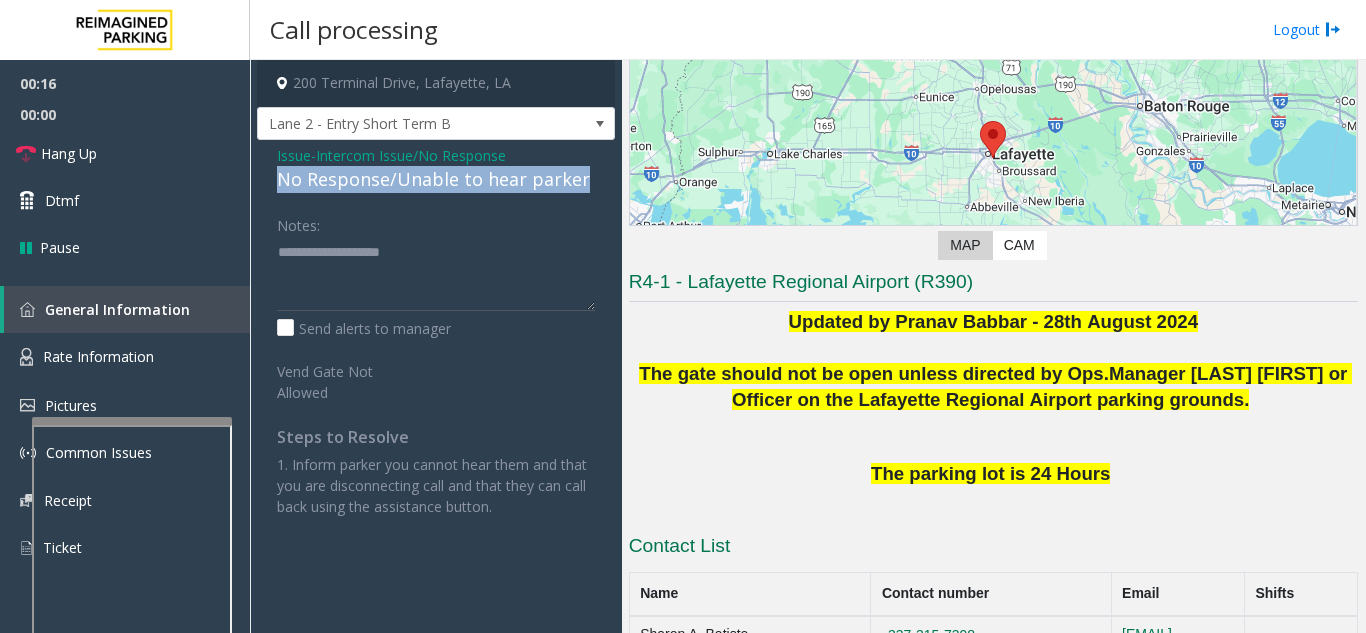 drag, startPoint x: 265, startPoint y: 172, endPoint x: 594, endPoint y: 177, distance: 329.038 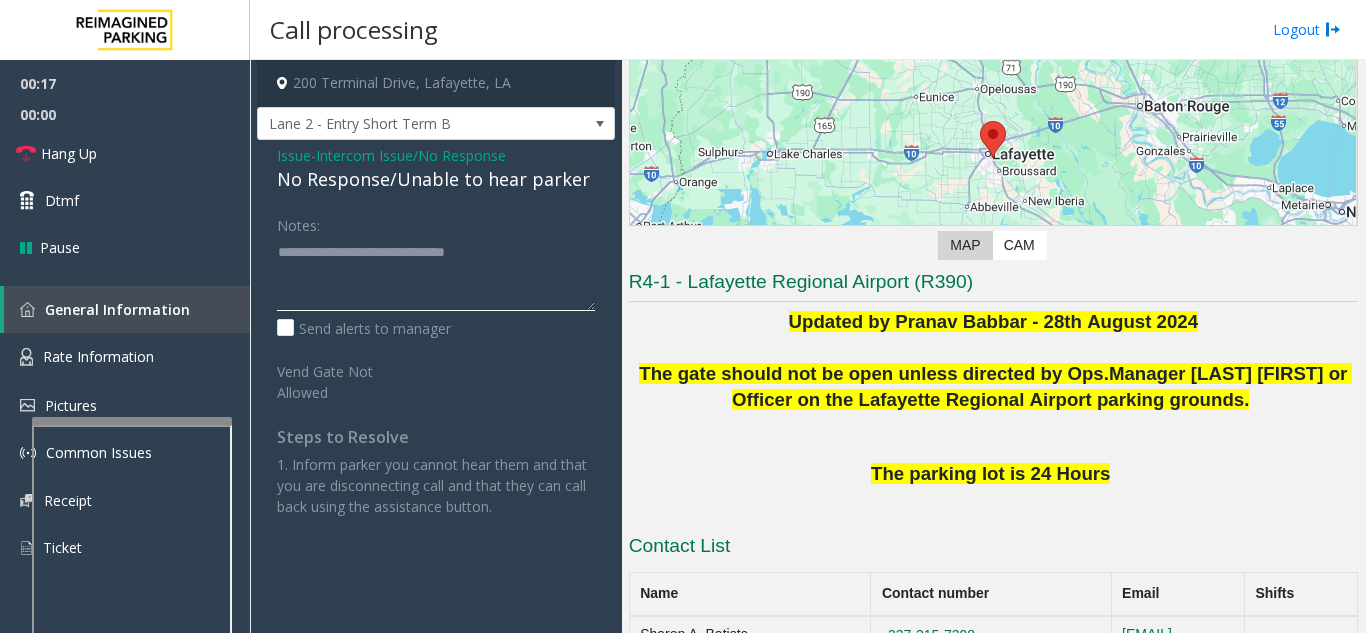click 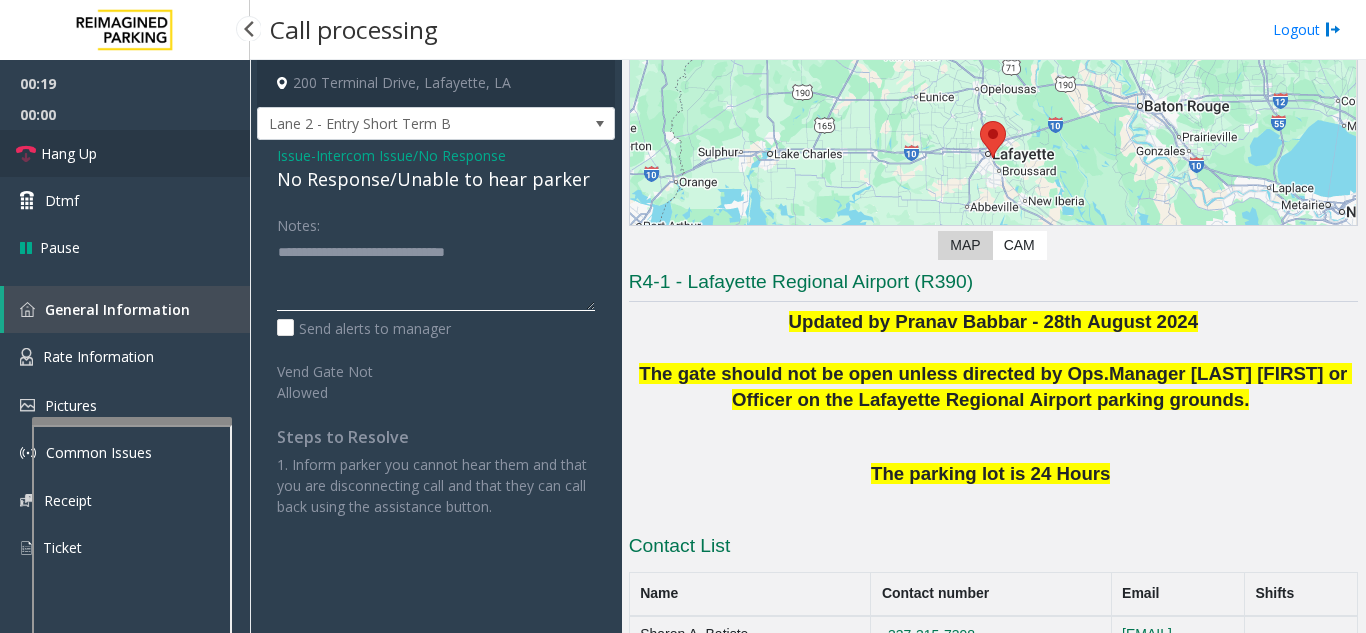 type on "**********" 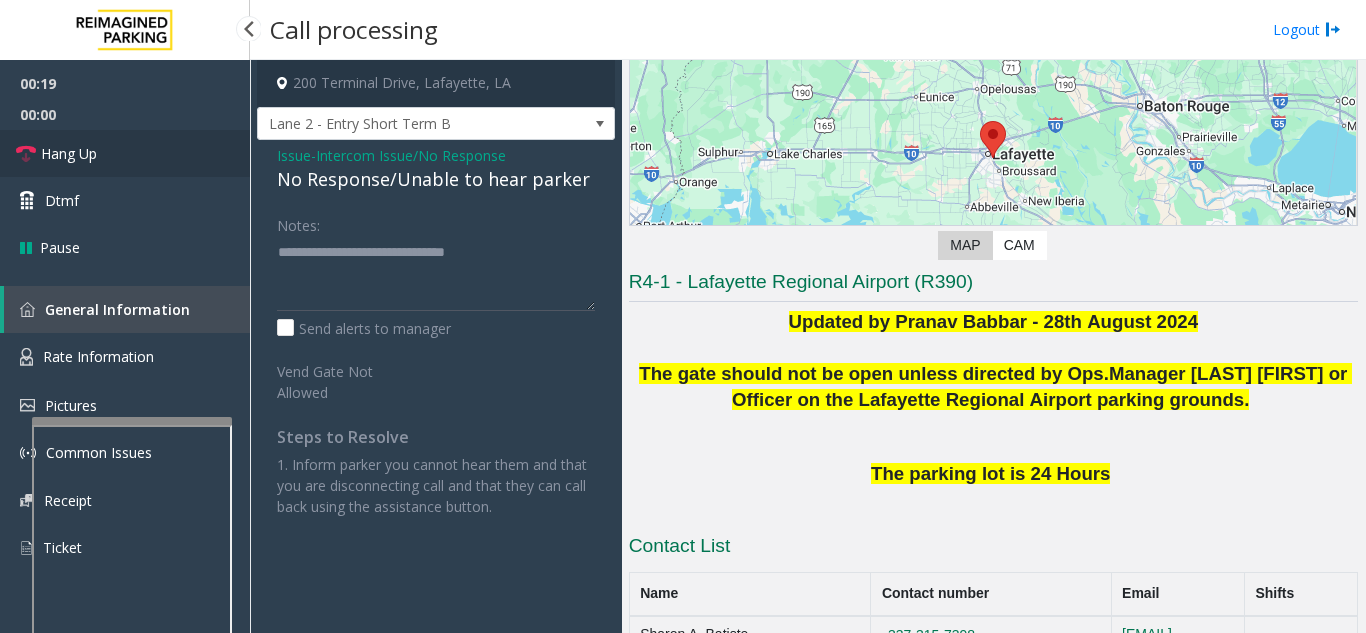 click on "Hang Up" at bounding box center [125, 153] 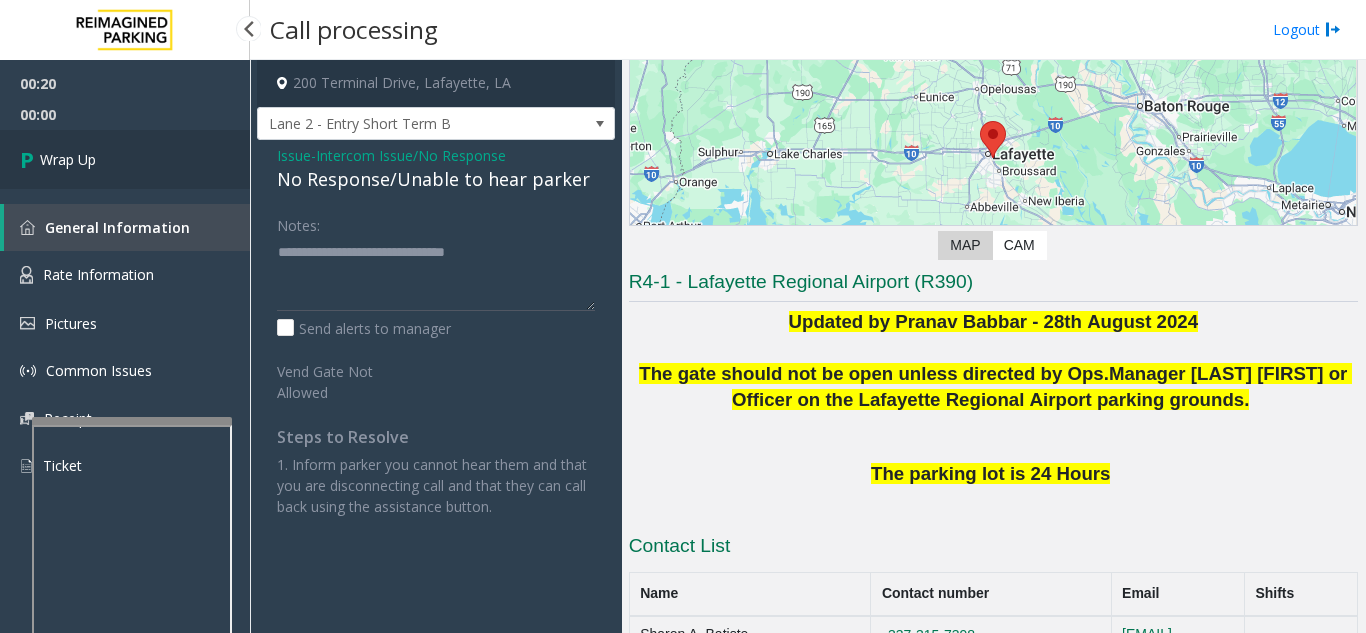 click on "Wrap Up" at bounding box center [125, 159] 